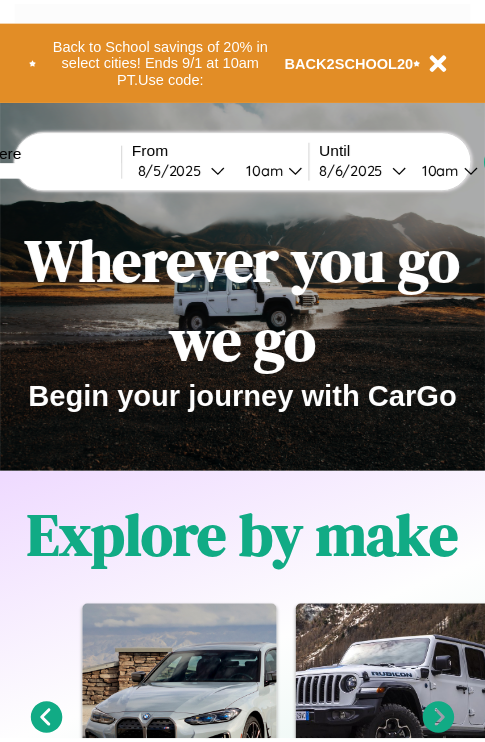 scroll, scrollTop: 0, scrollLeft: 0, axis: both 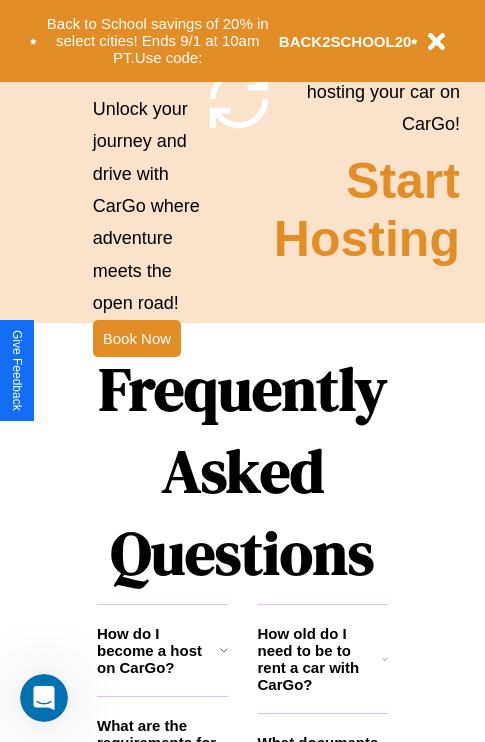 click on "Frequently Asked Questions" at bounding box center (242, 471) 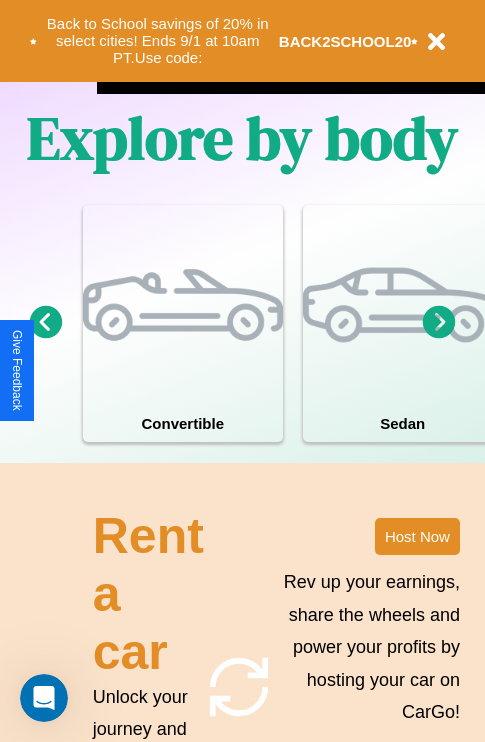 scroll, scrollTop: 0, scrollLeft: 0, axis: both 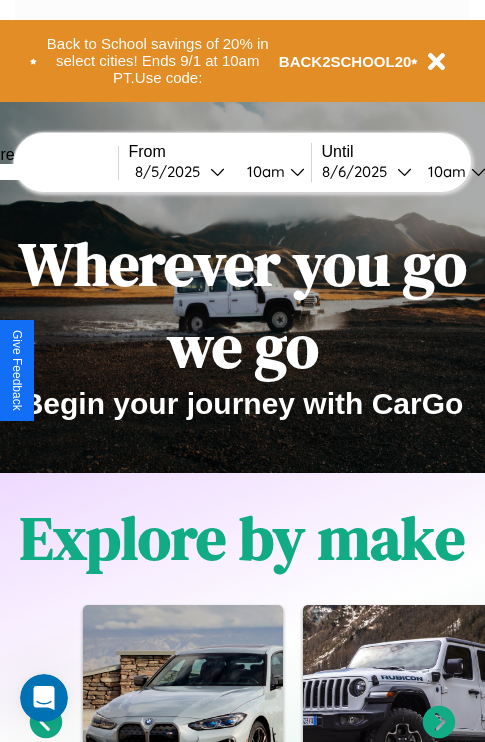 click at bounding box center [43, 172] 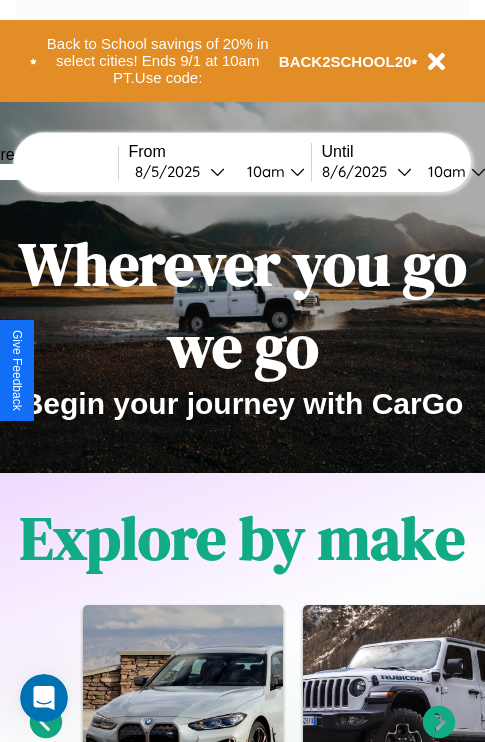 type on "****" 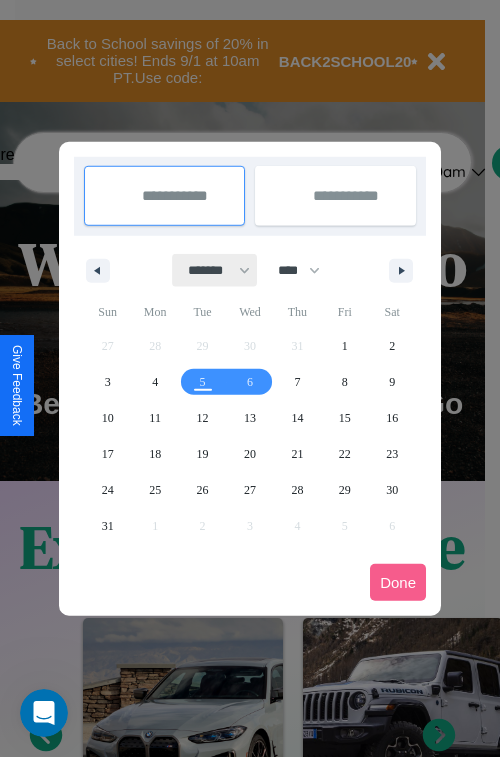 click on "******* ******** ***** ***** *** **** **** ****** ********* ******* ******** ********" at bounding box center [215, 270] 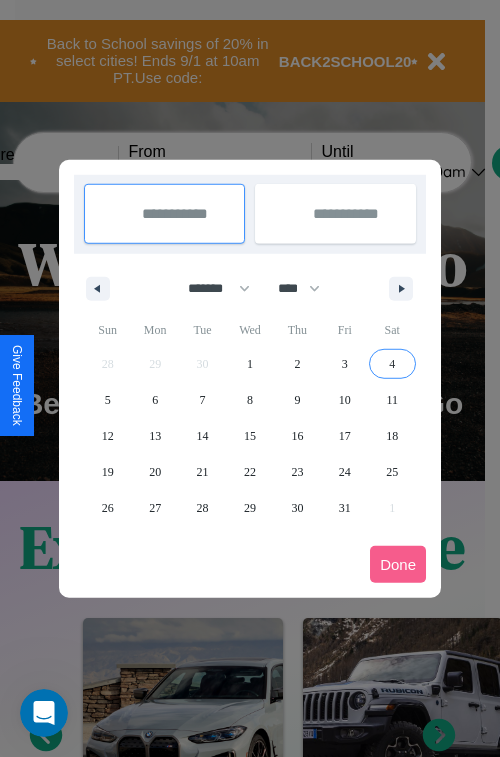 click on "4" at bounding box center (392, 364) 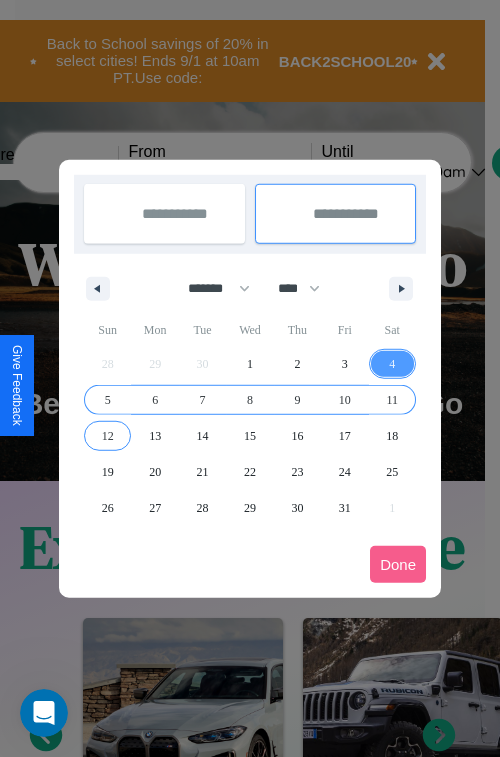click on "12" at bounding box center (108, 436) 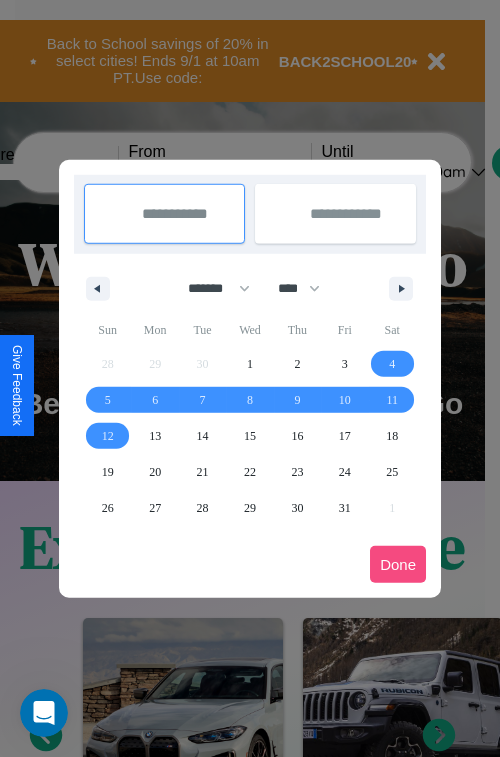 click on "Done" at bounding box center (398, 564) 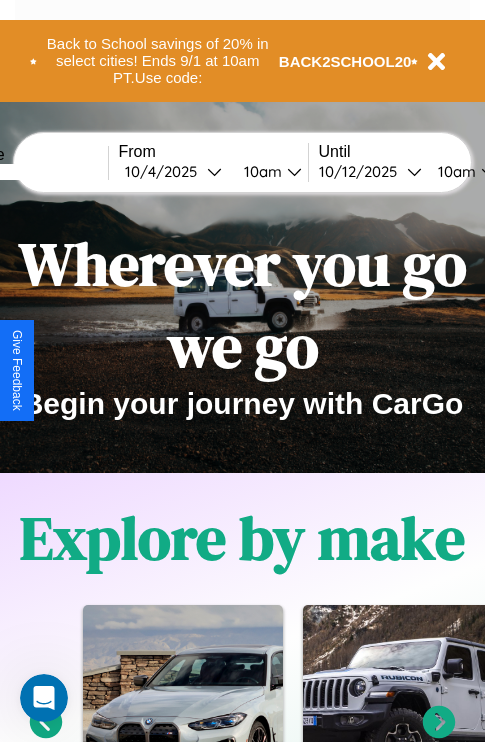 scroll, scrollTop: 0, scrollLeft: 78, axis: horizontal 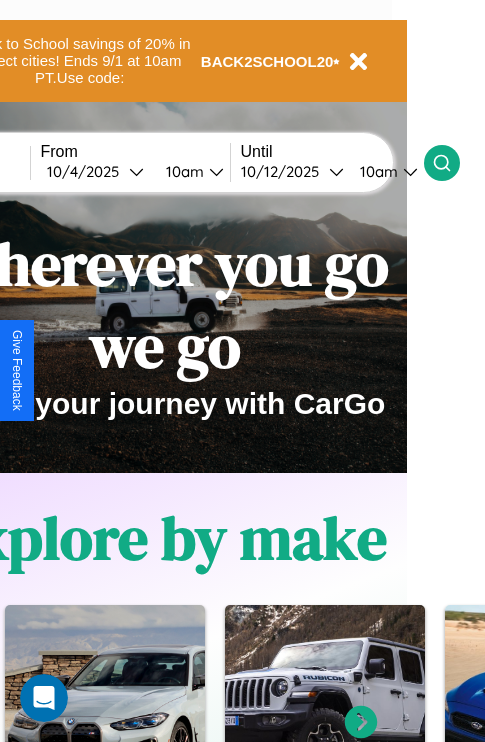 click 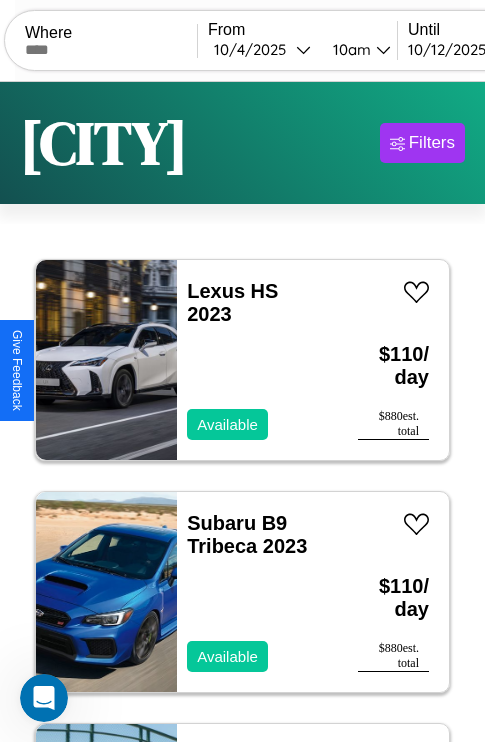 scroll, scrollTop: 95, scrollLeft: 0, axis: vertical 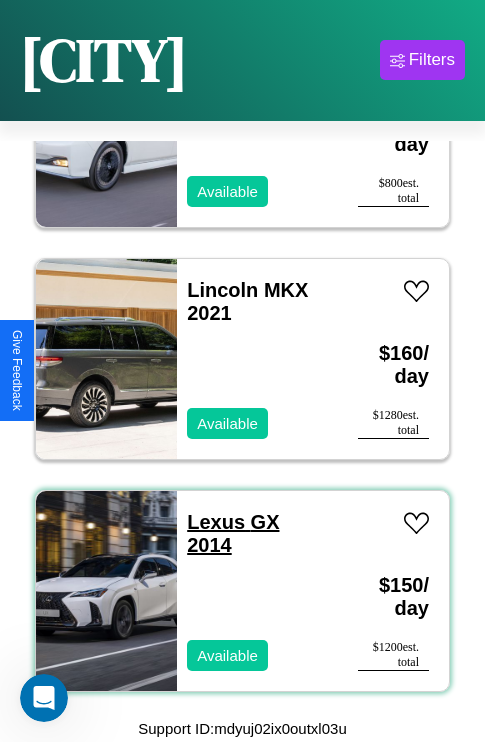 click on "Lexus   GX   2014" at bounding box center [233, 533] 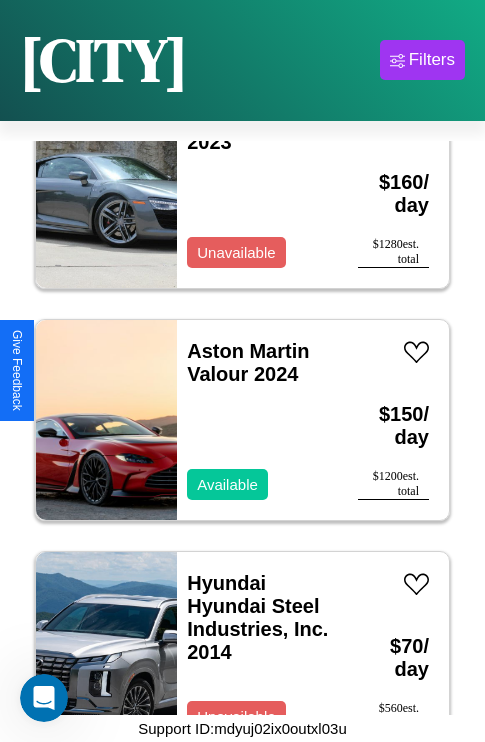 scroll, scrollTop: 6803, scrollLeft: 0, axis: vertical 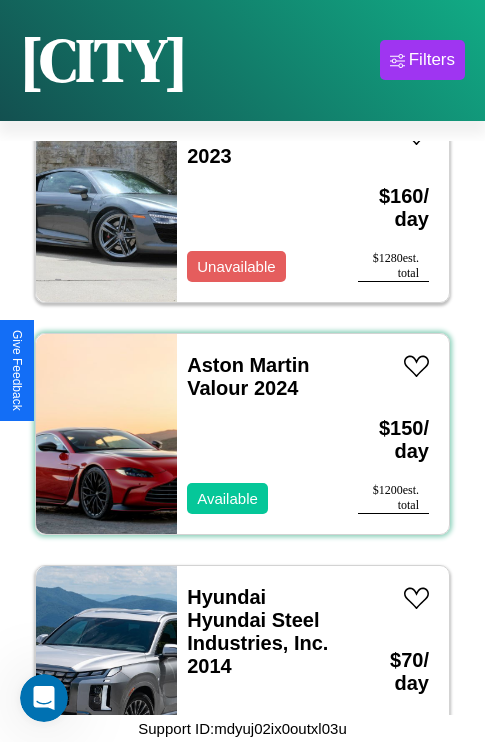 click on "Aston Martin   Valour   2024 Available" at bounding box center (257, 434) 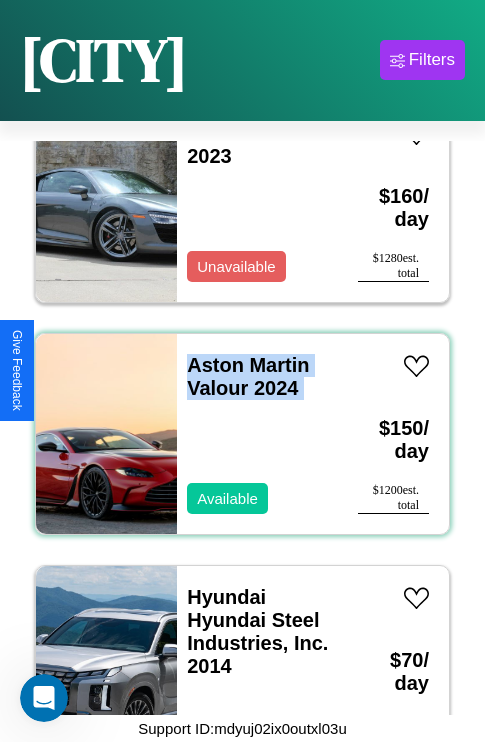 click on "Aston Martin   Valour   2024 Available" at bounding box center (257, 434) 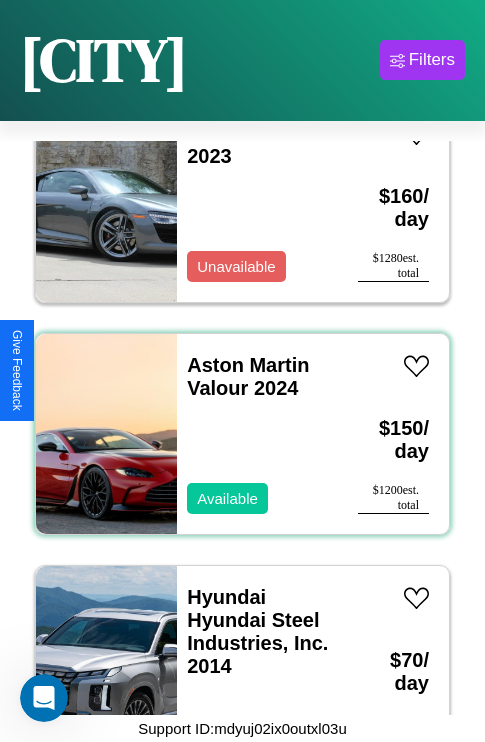 click on "Aston Martin   Valour   2024 Available" at bounding box center [257, 434] 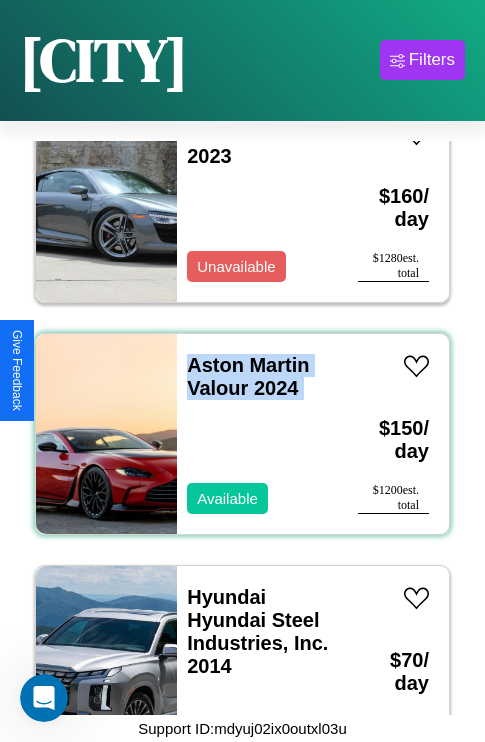 click on "Aston Martin   Valour   2024 Available" at bounding box center [257, 434] 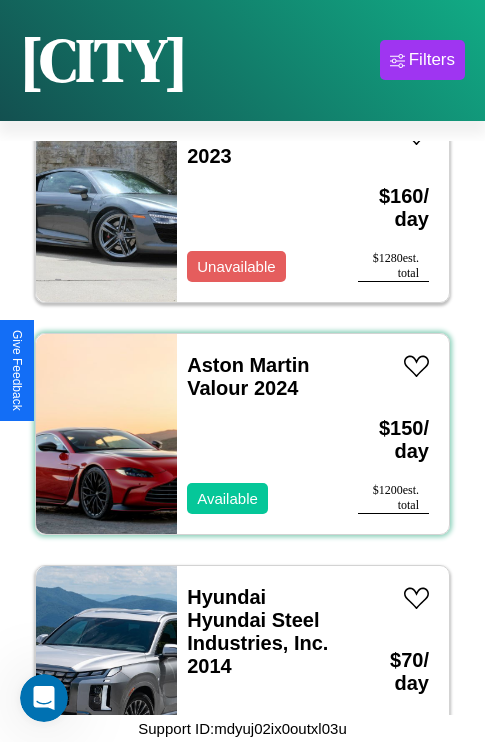 click on "Aston Martin   Valour   2024 Available" at bounding box center [257, 434] 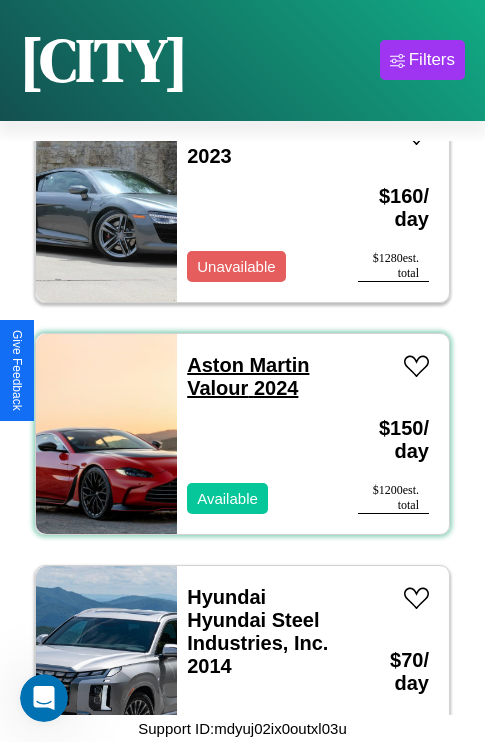 click on "Aston Martin   Valour   2024" at bounding box center (248, 376) 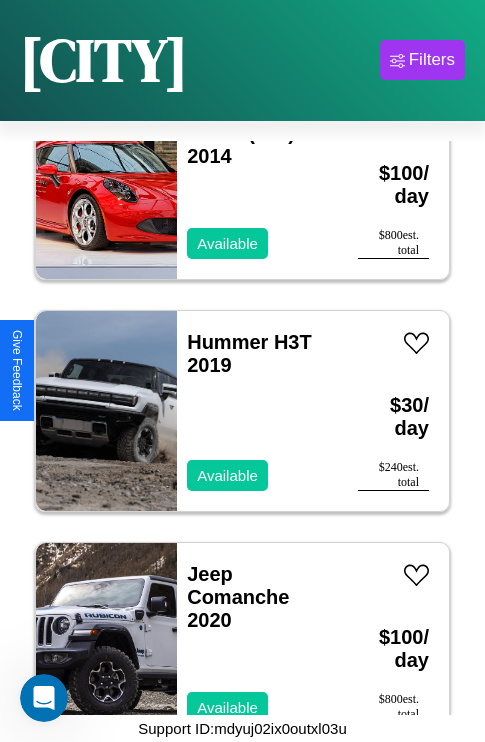 scroll, scrollTop: 1467, scrollLeft: 0, axis: vertical 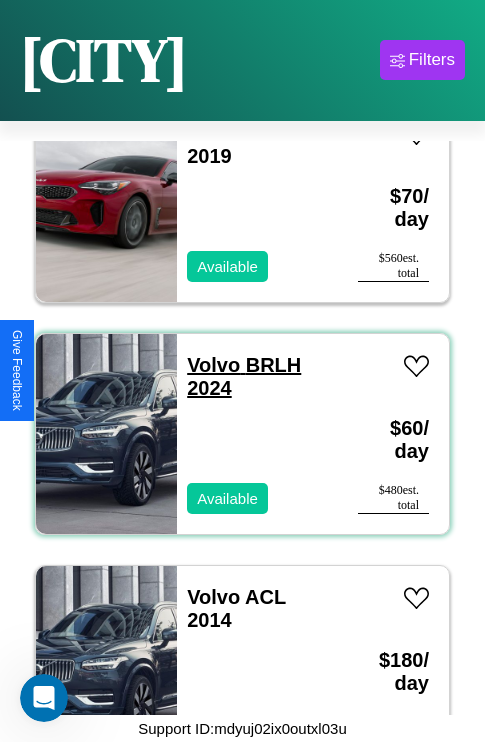 click on "Volvo   BRLH   2024" at bounding box center [244, 376] 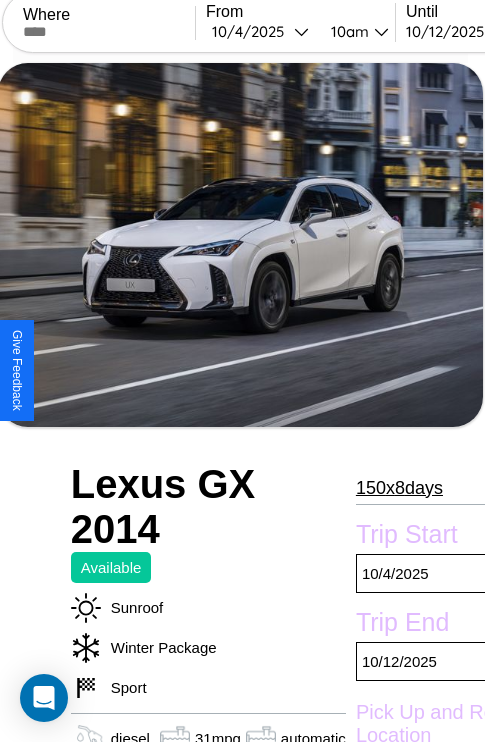 scroll, scrollTop: 710, scrollLeft: 68, axis: both 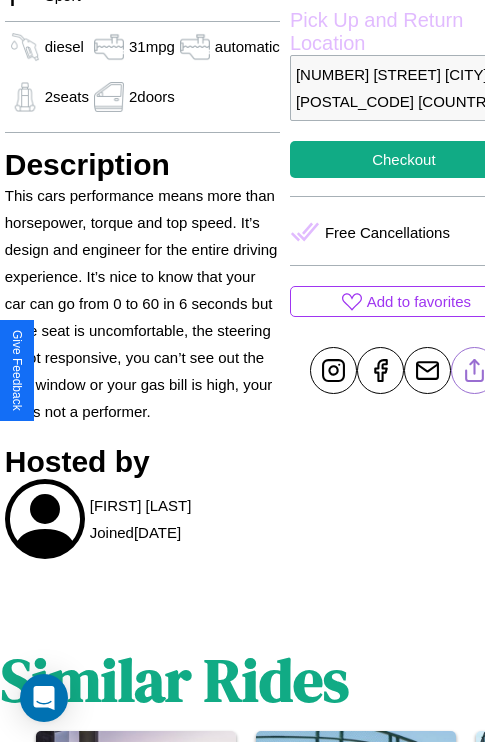 click 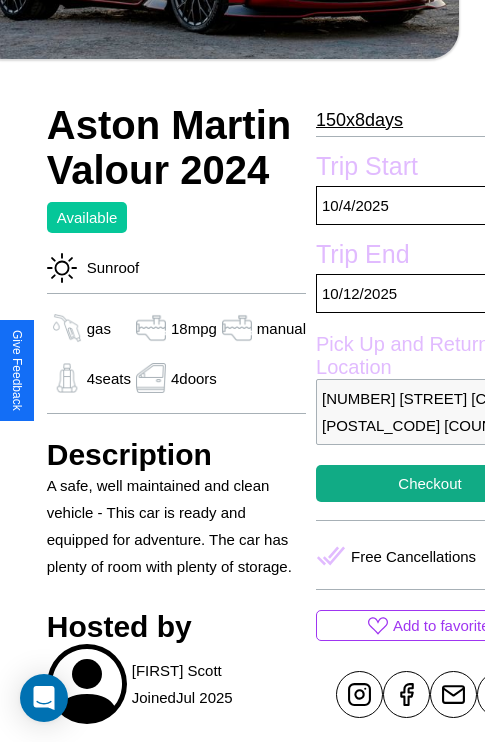 scroll, scrollTop: 710, scrollLeft: 48, axis: both 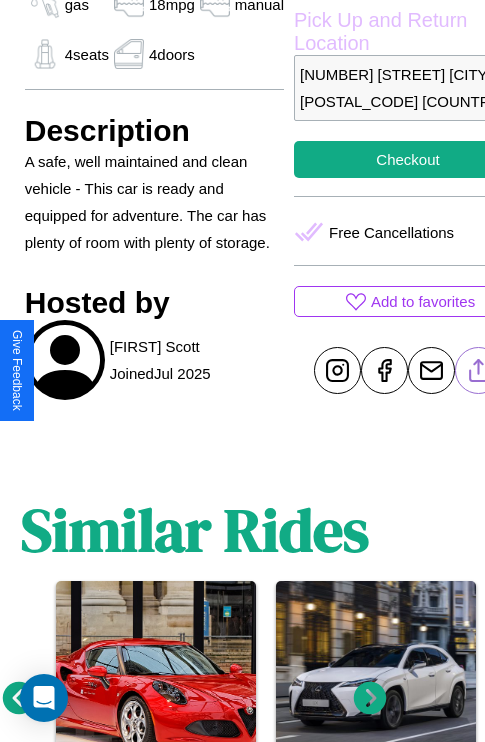 click 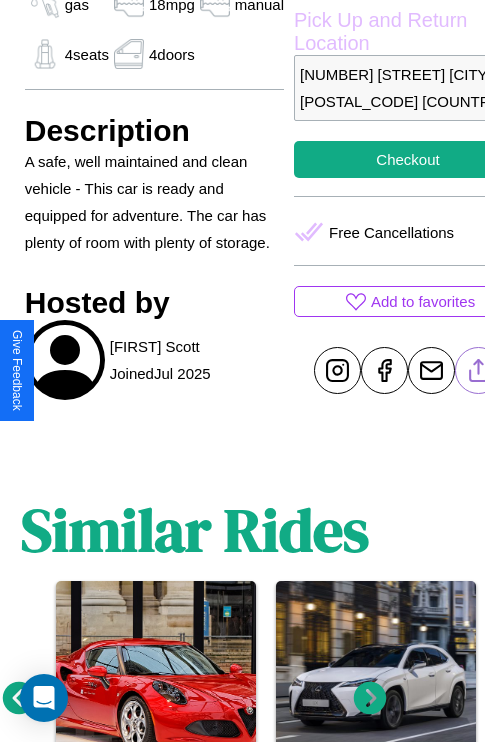 scroll, scrollTop: 499, scrollLeft: 68, axis: both 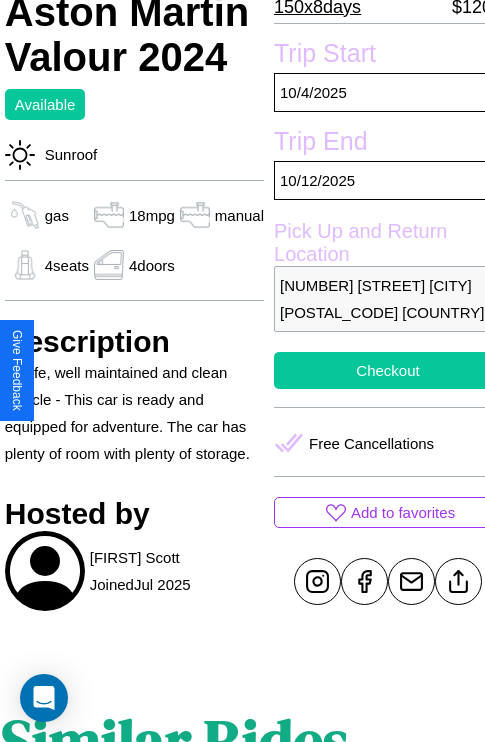 click on "Checkout" at bounding box center [388, 370] 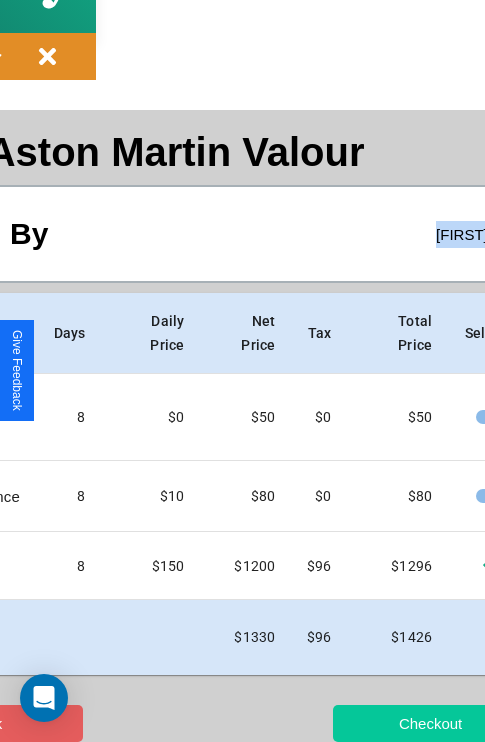 click on "Checkout" at bounding box center [430, 723] 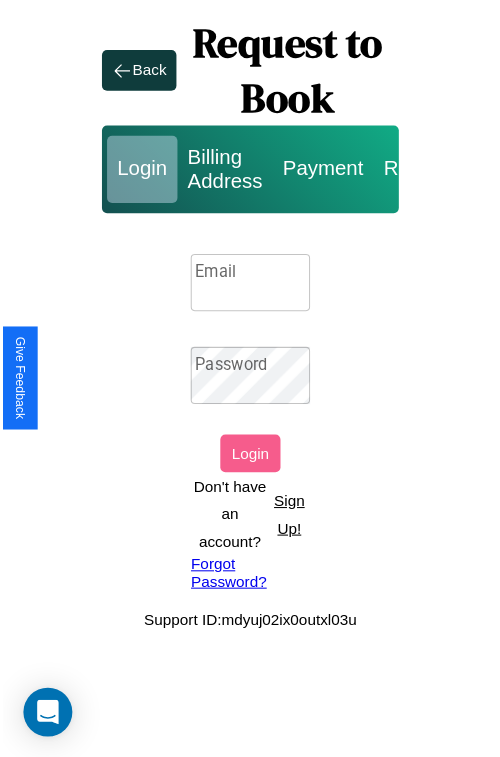 scroll, scrollTop: 0, scrollLeft: 0, axis: both 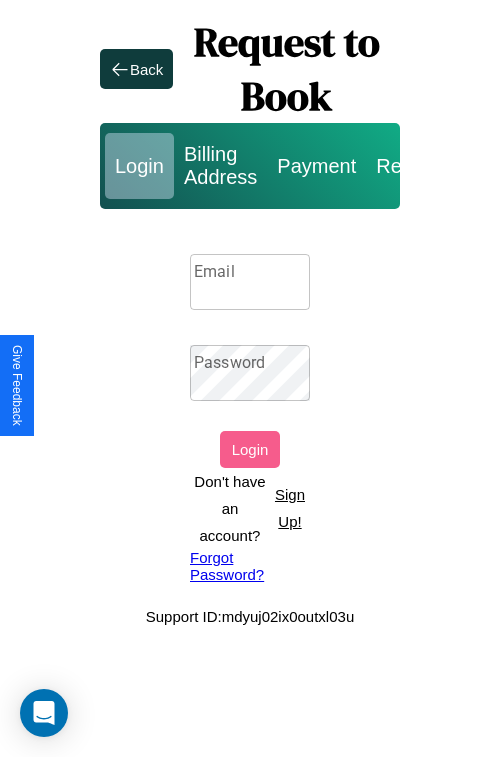 click on "Sign Up!" at bounding box center [290, 508] 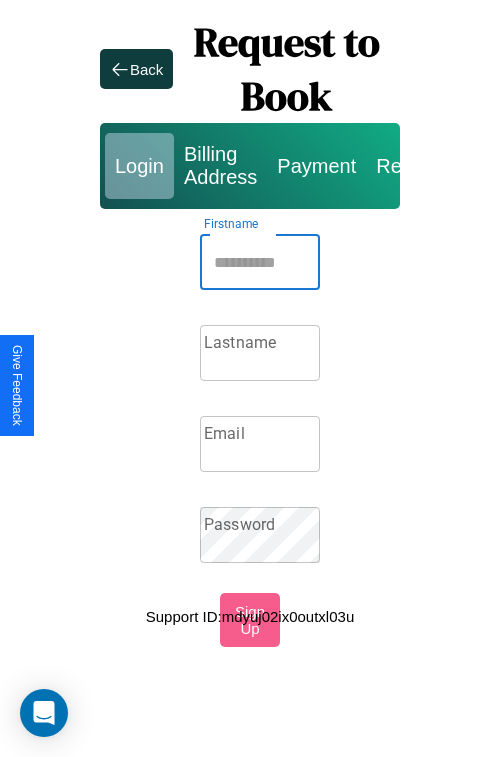click on "Firstname" at bounding box center (260, 262) 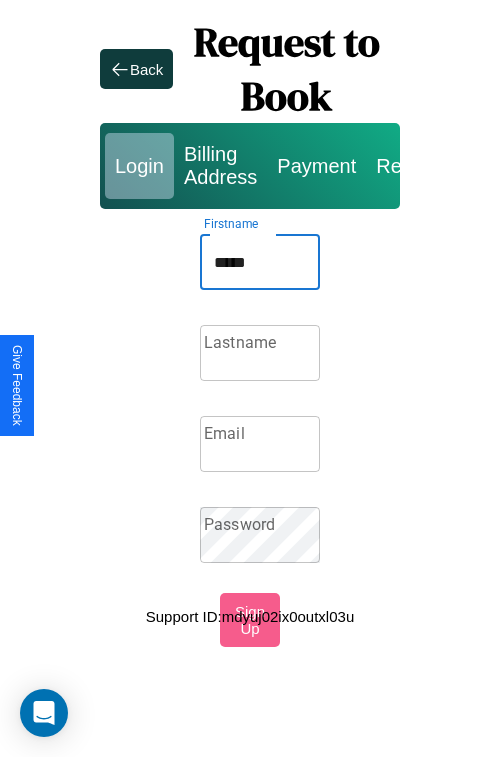 type on "*****" 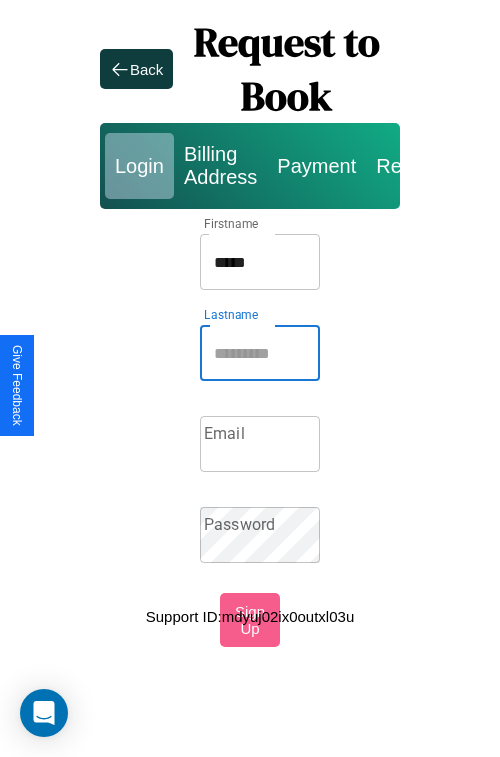 click on "Lastname" at bounding box center [260, 353] 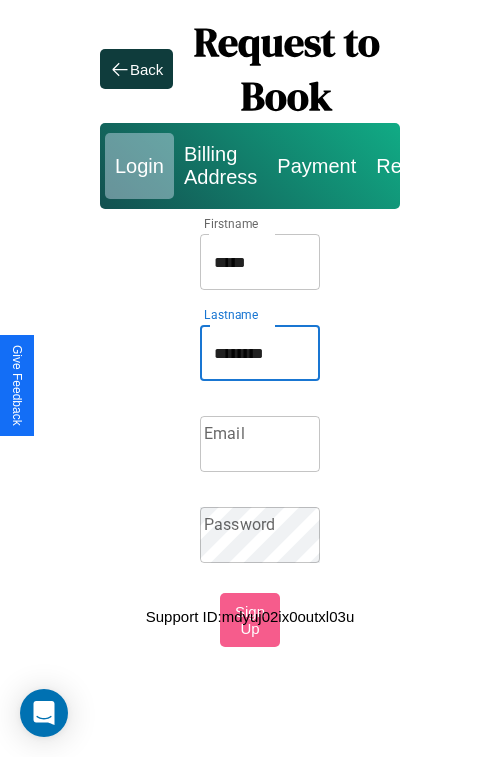 type on "********" 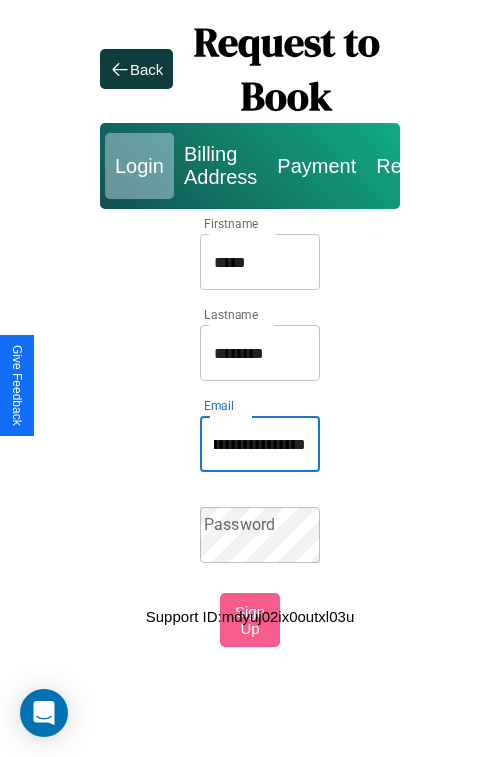 scroll, scrollTop: 0, scrollLeft: 110, axis: horizontal 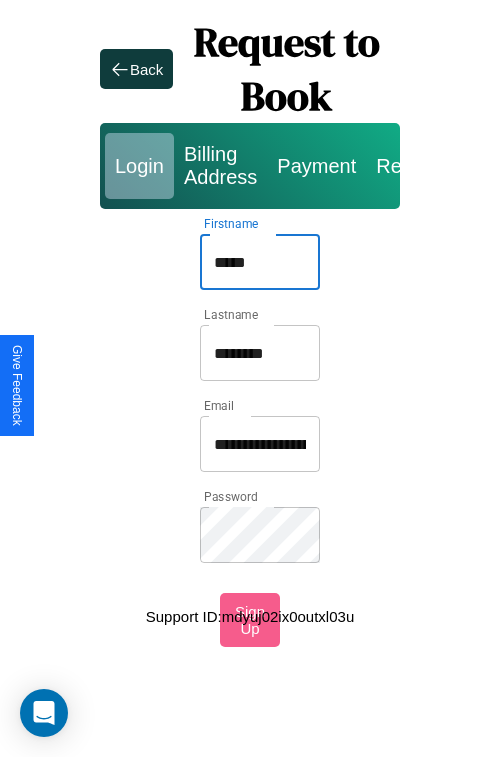 click on "*****" at bounding box center [260, 262] 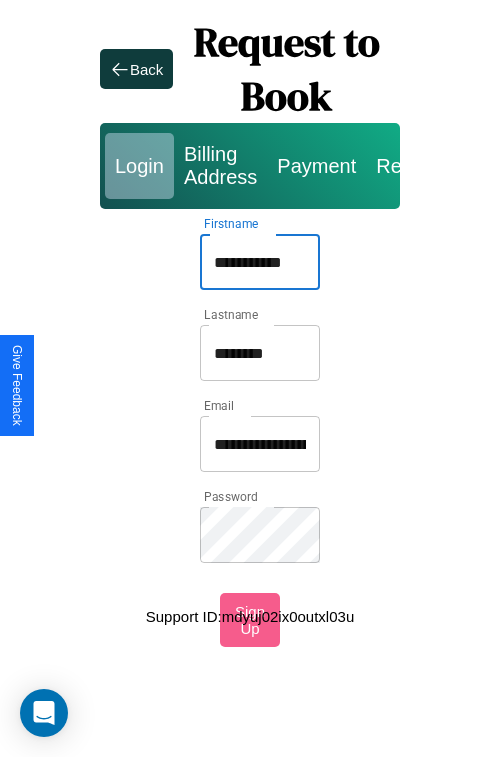 type on "**********" 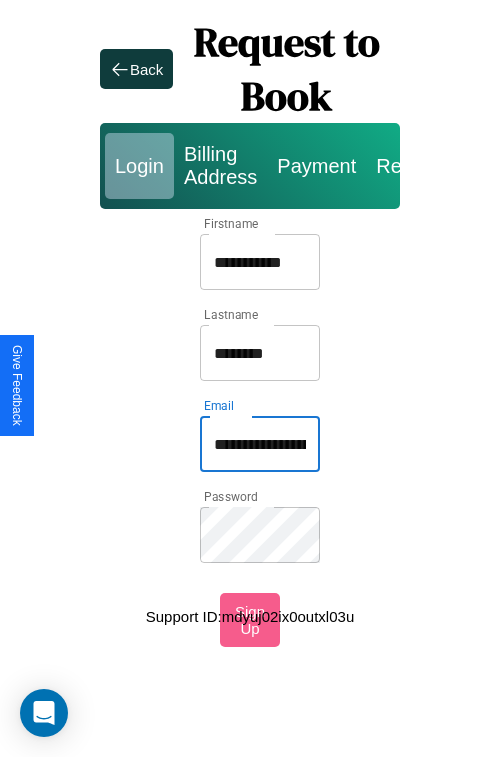 click on "**********" at bounding box center [260, 444] 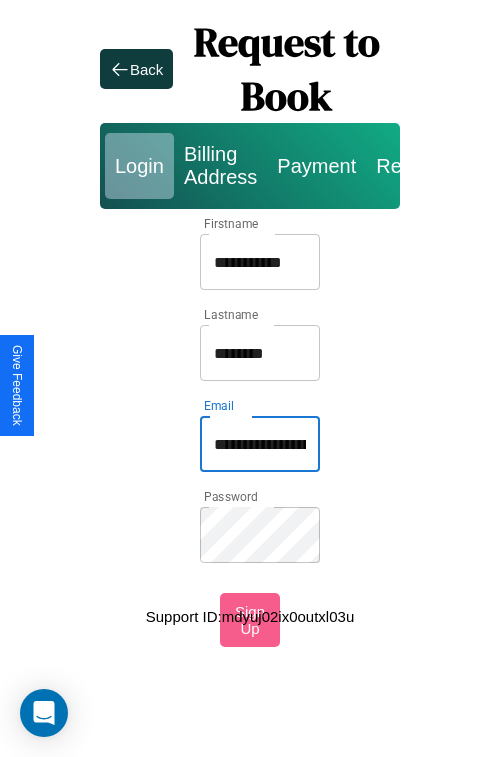 type on "**********" 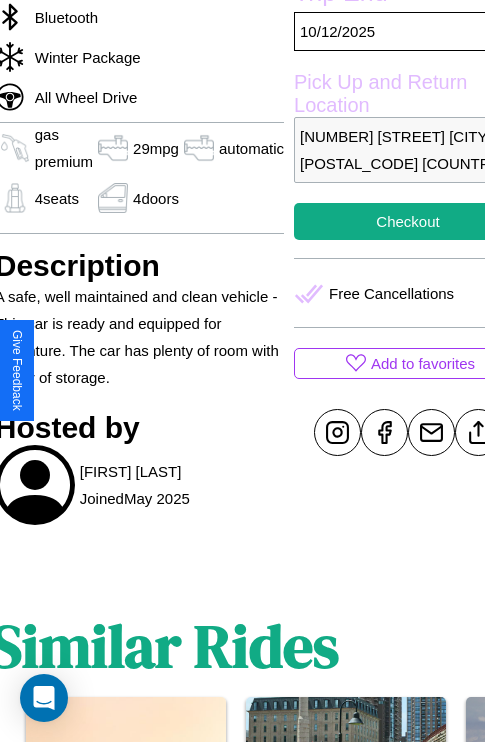 scroll, scrollTop: 649, scrollLeft: 87, axis: both 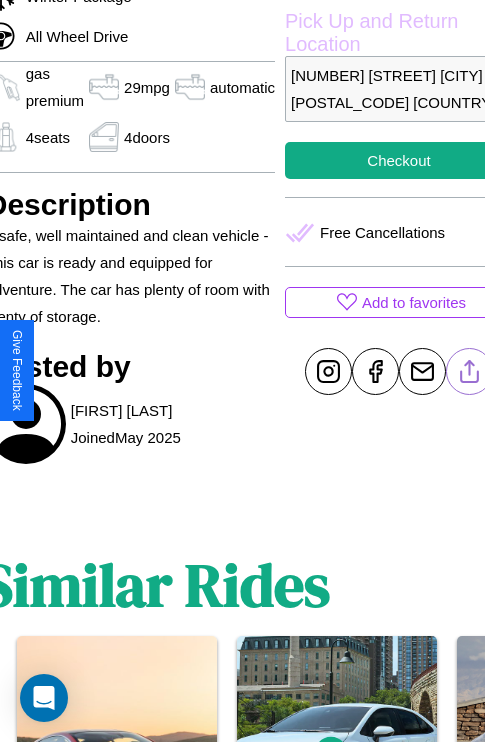 click 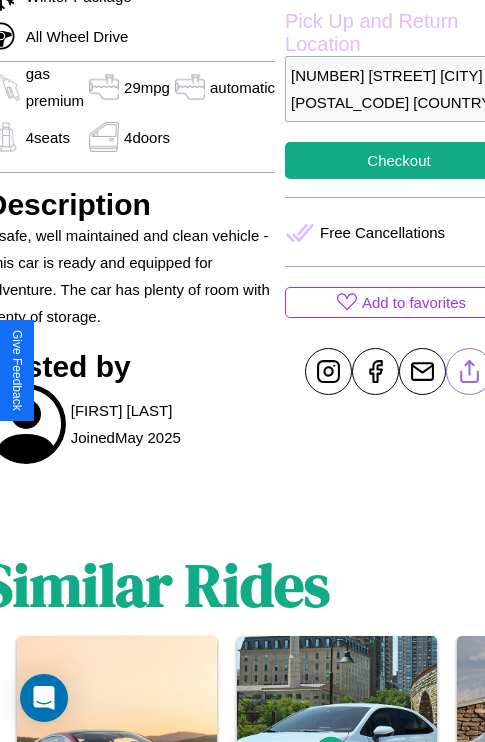 scroll, scrollTop: 438, scrollLeft: 107, axis: both 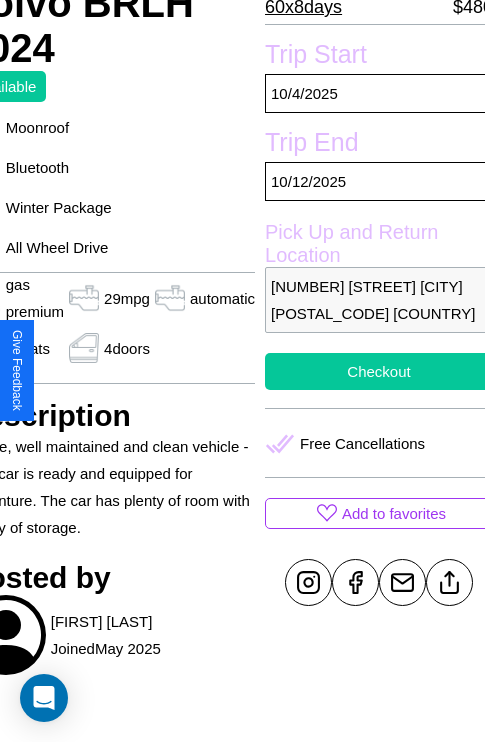 click on "Checkout" at bounding box center [379, 371] 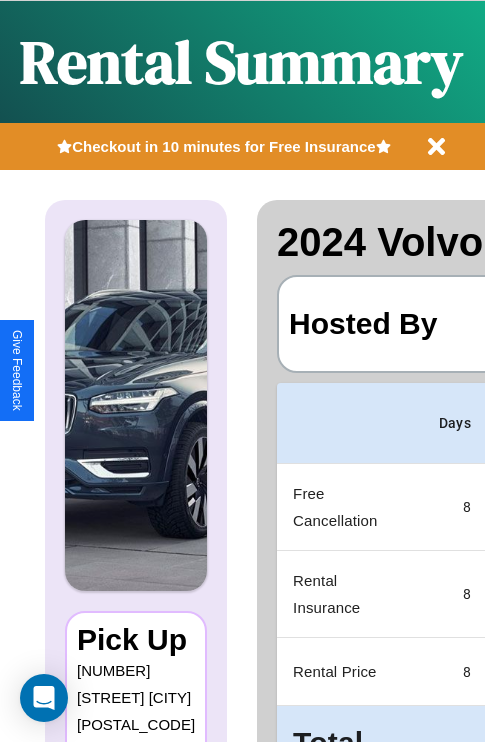 scroll, scrollTop: 0, scrollLeft: 383, axis: horizontal 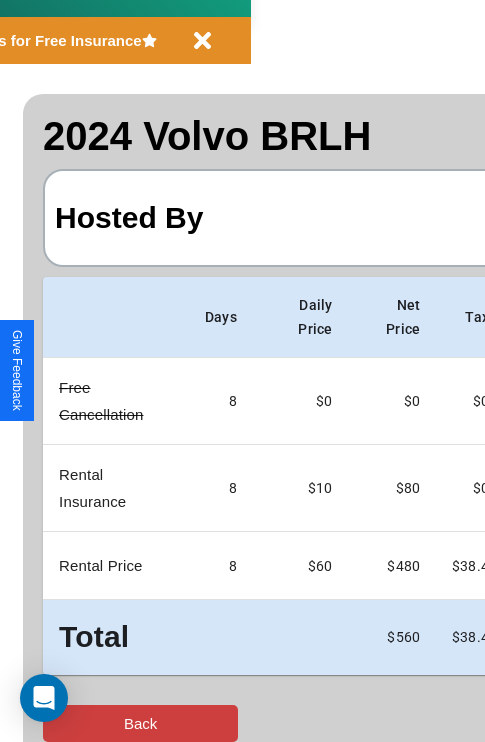 click on "Back" at bounding box center (140, 723) 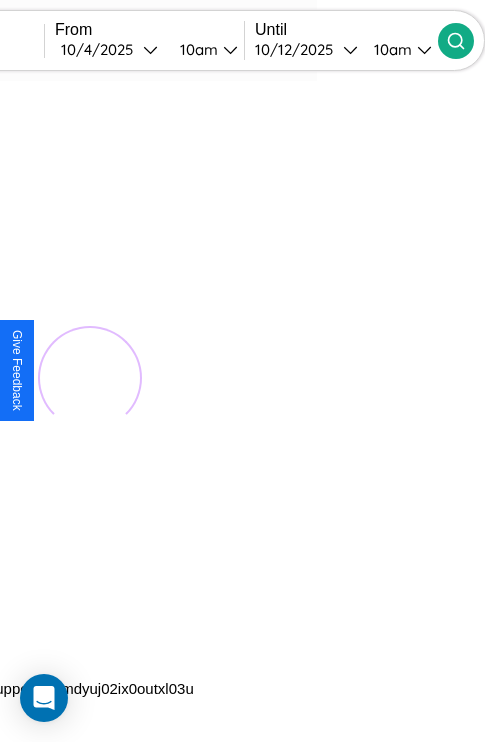 scroll, scrollTop: 0, scrollLeft: 0, axis: both 